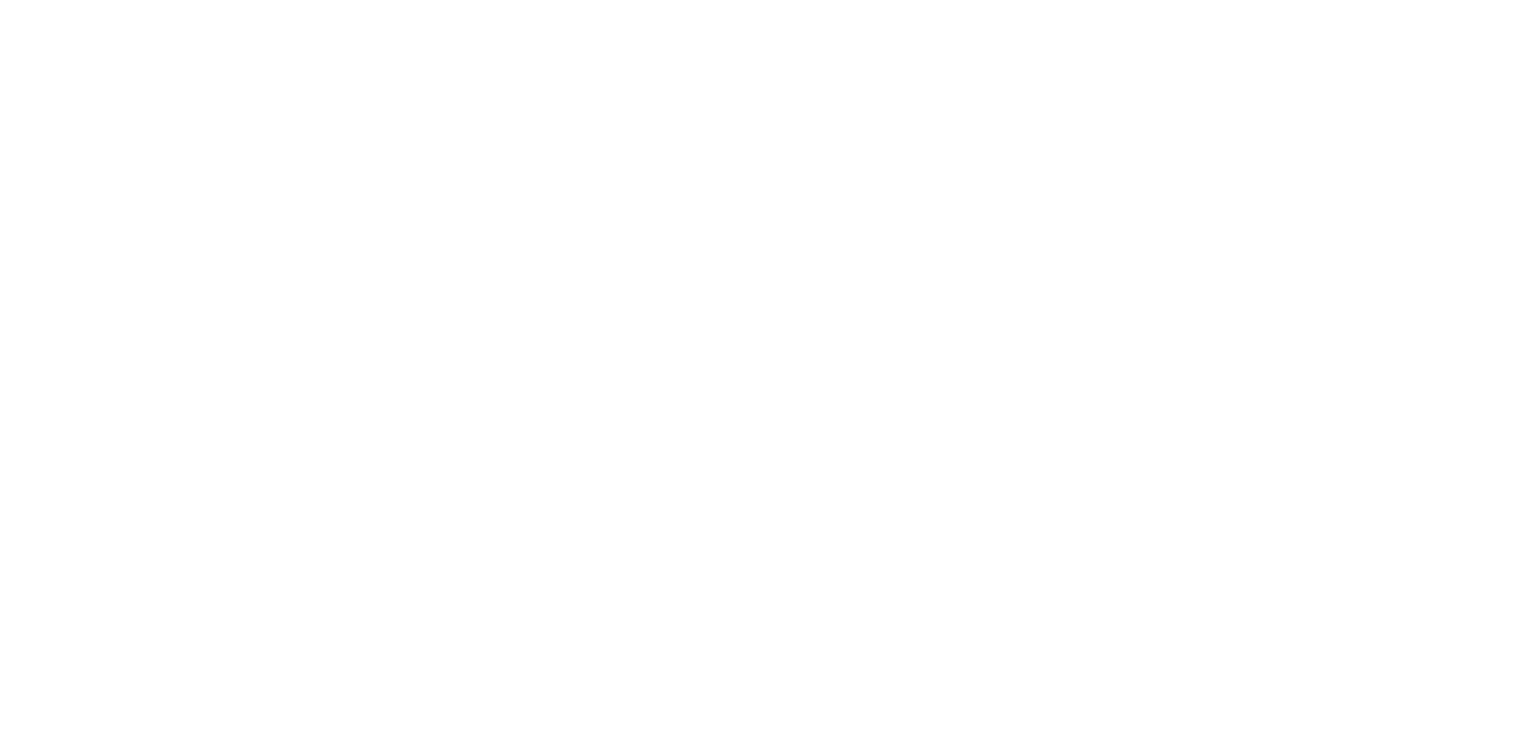 scroll, scrollTop: 0, scrollLeft: 0, axis: both 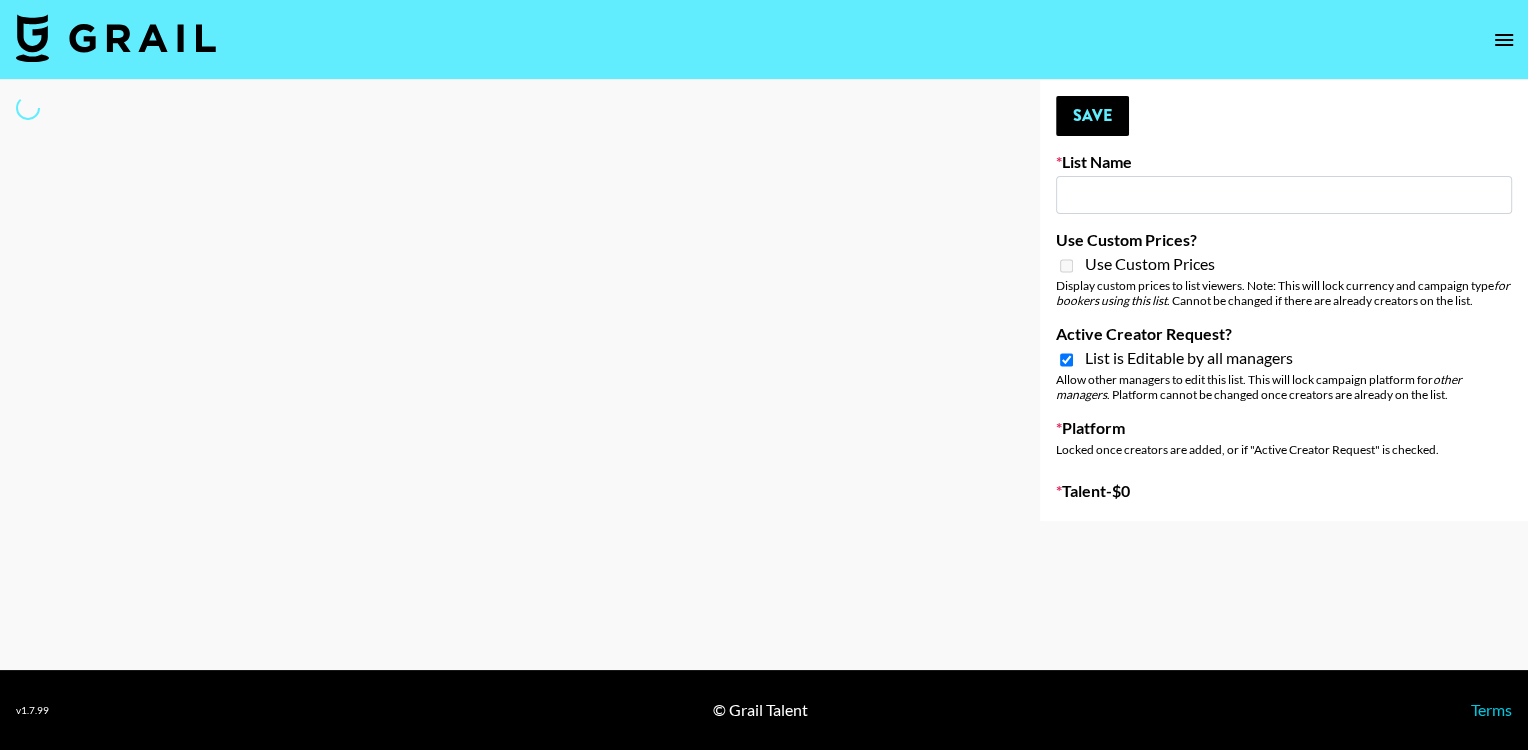 type on "$ilkMoney Album" 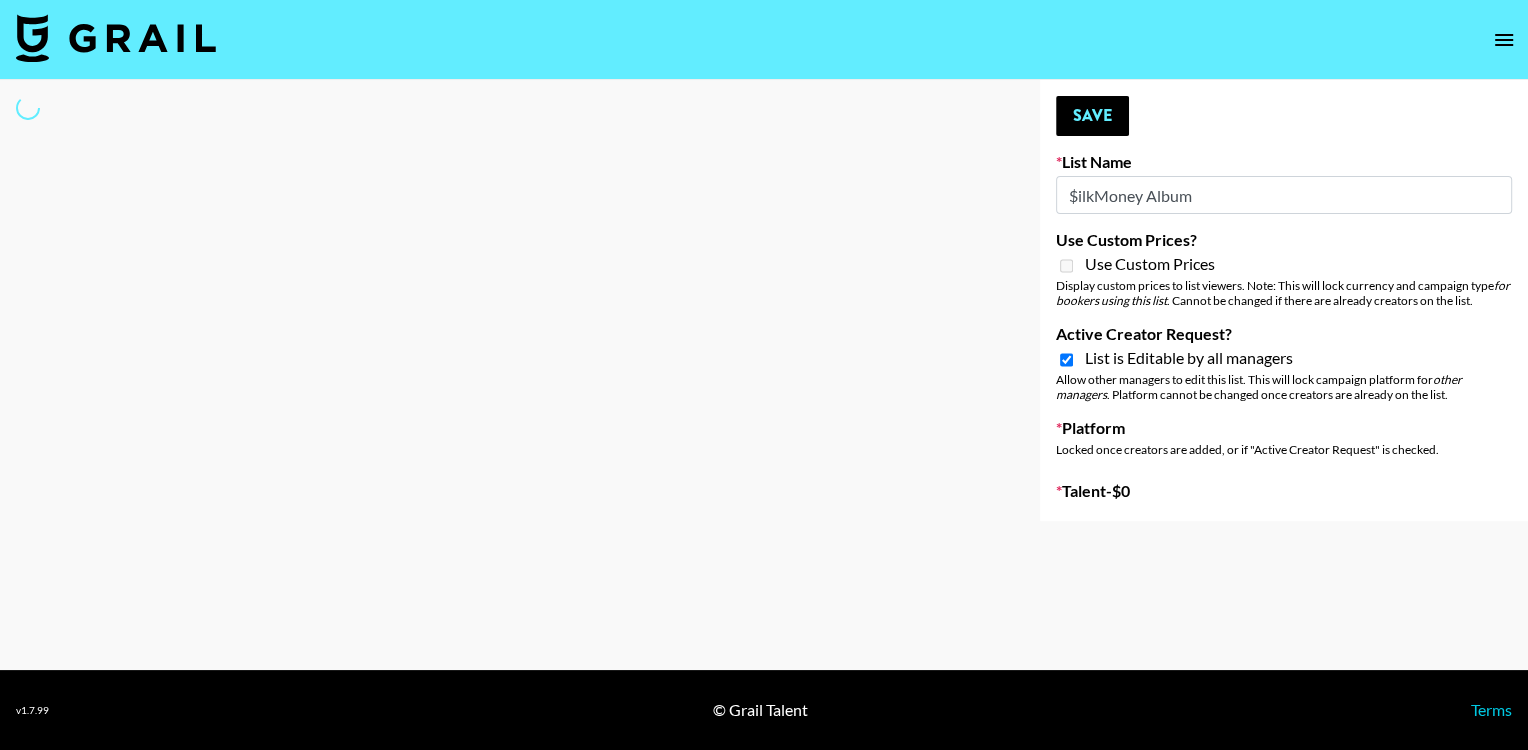 select on "Song" 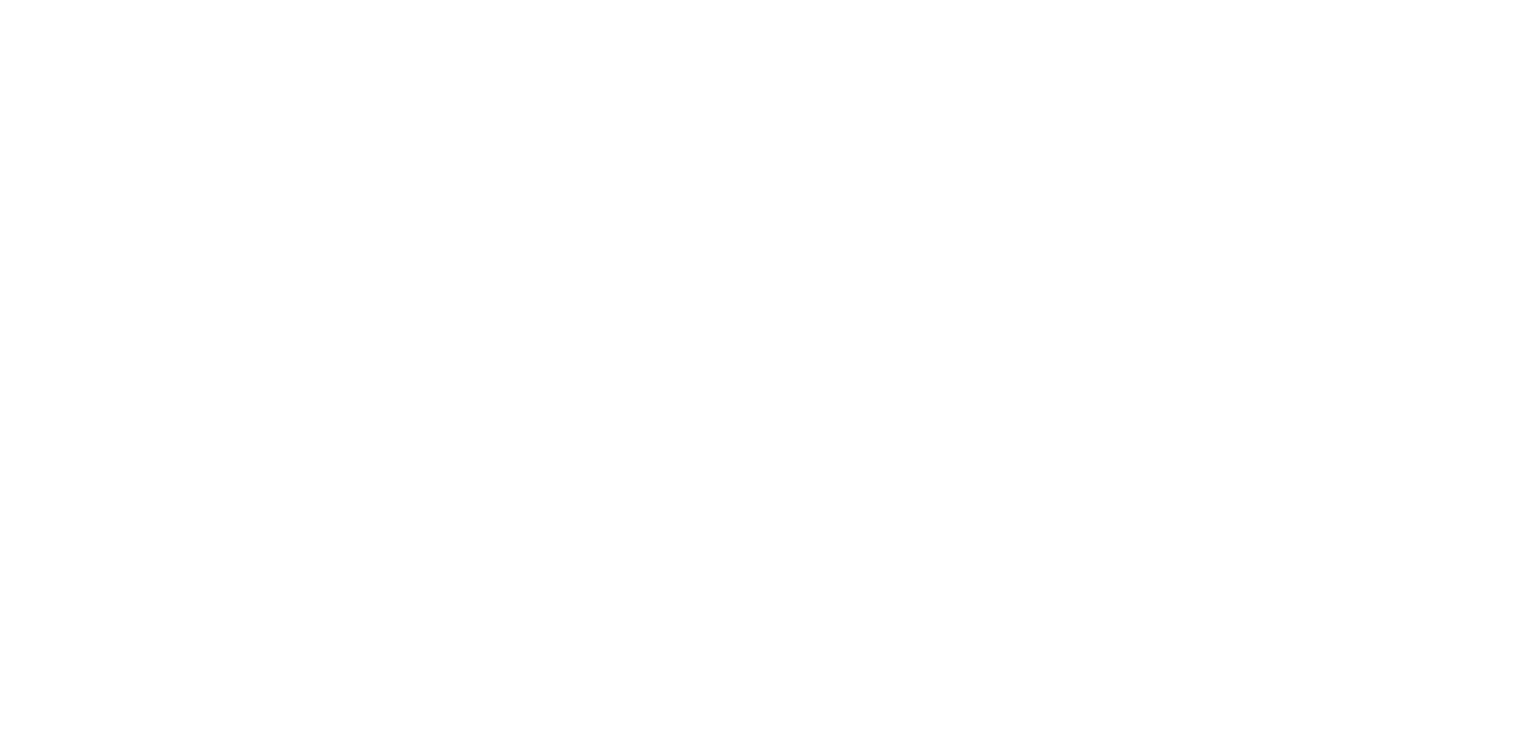 scroll, scrollTop: 0, scrollLeft: 0, axis: both 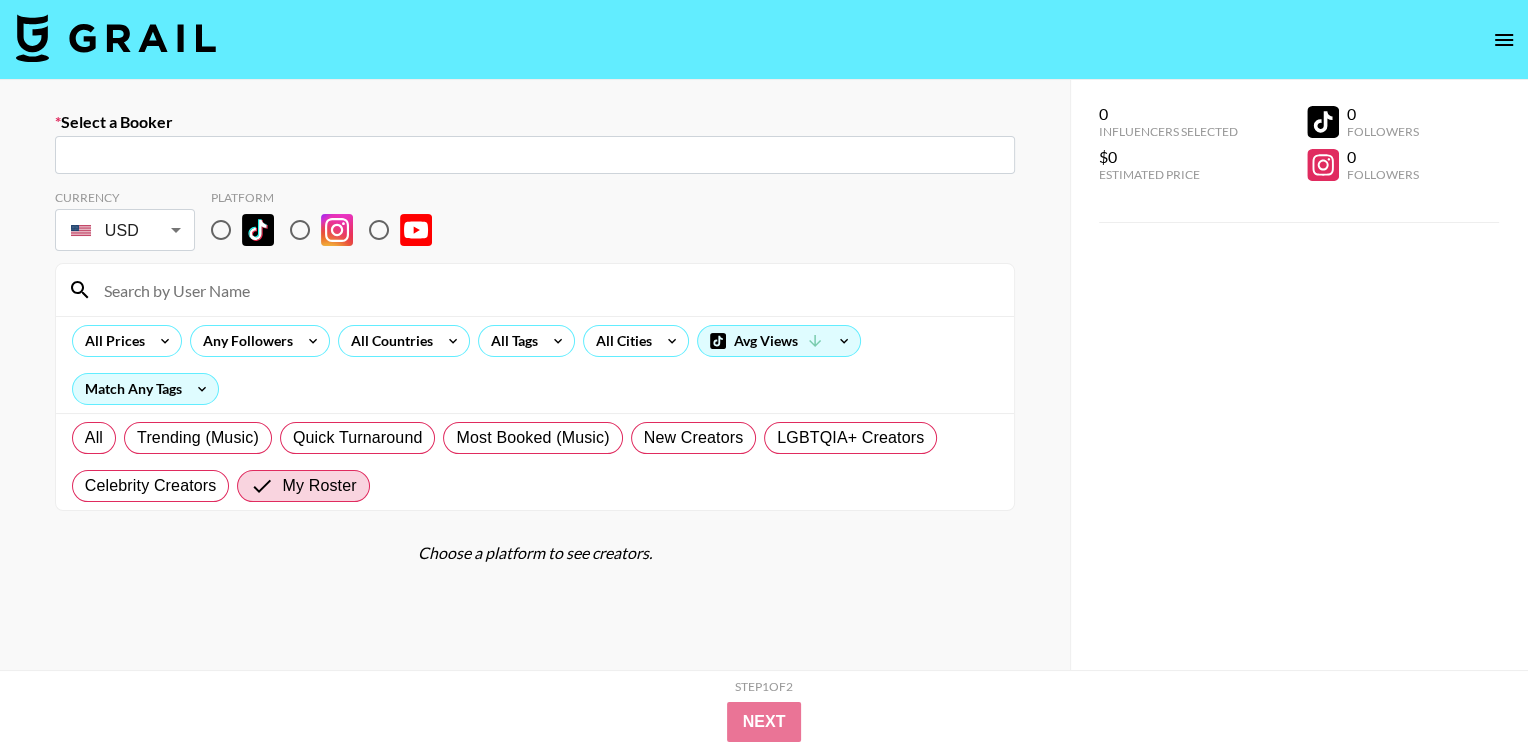 click at bounding box center (535, 155) 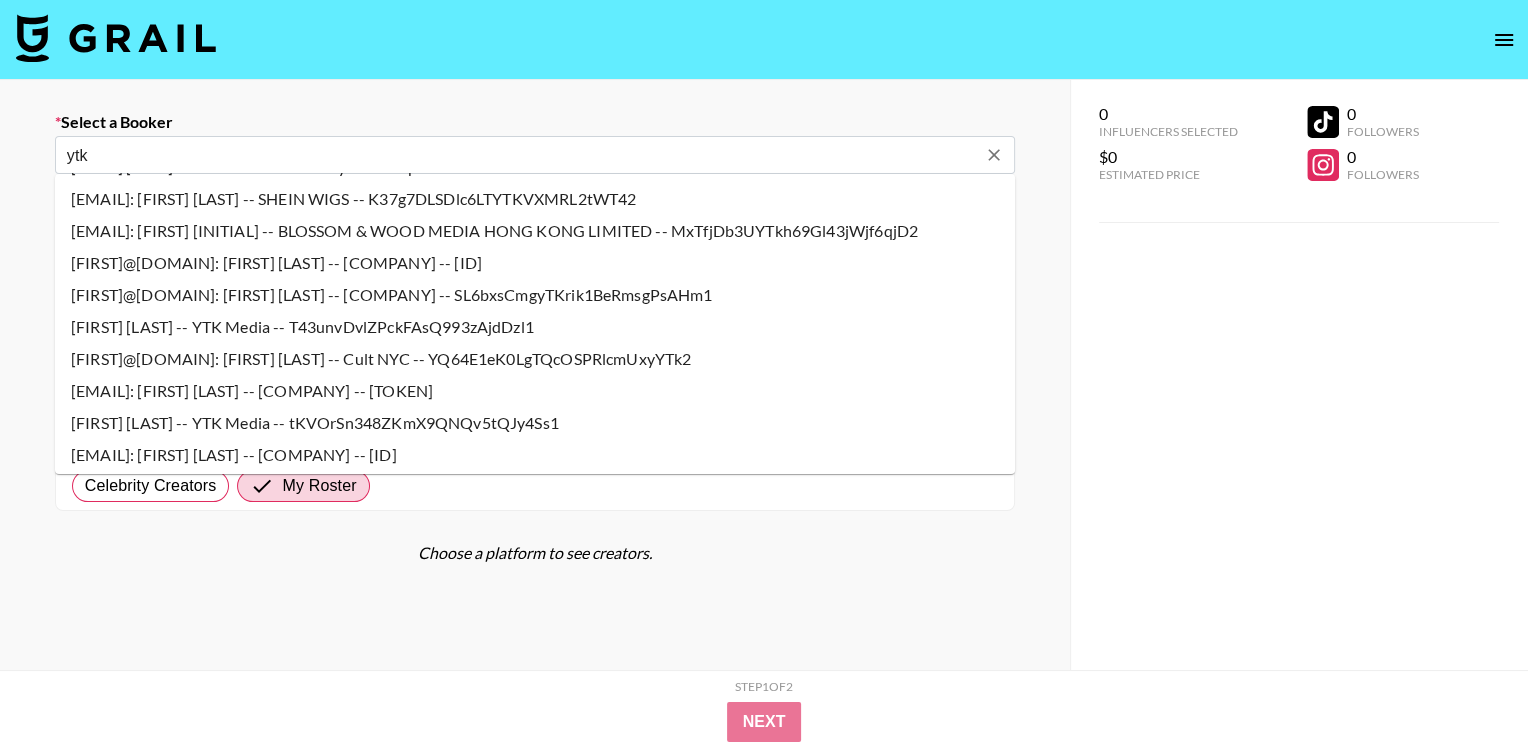 scroll, scrollTop: 0, scrollLeft: 0, axis: both 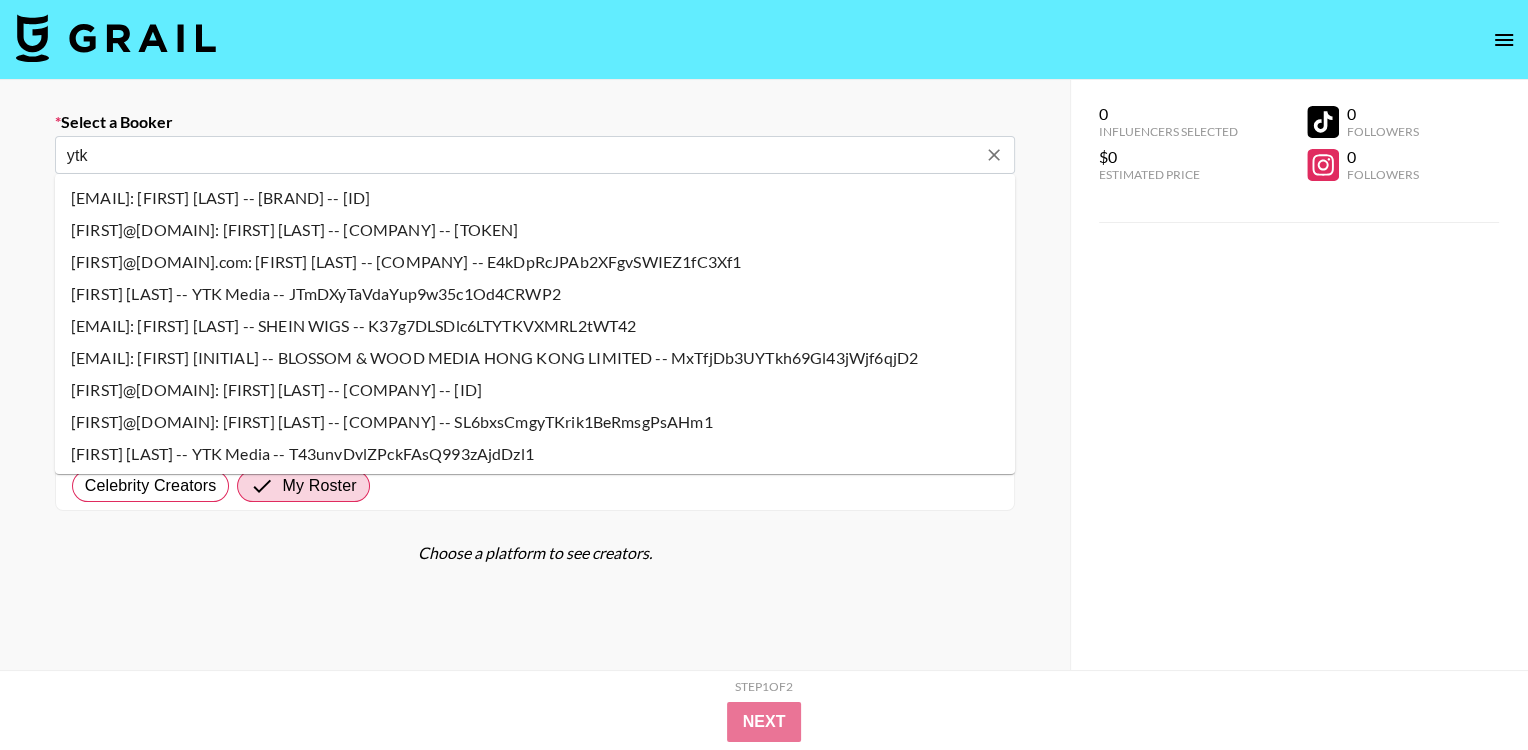 type on "ytk" 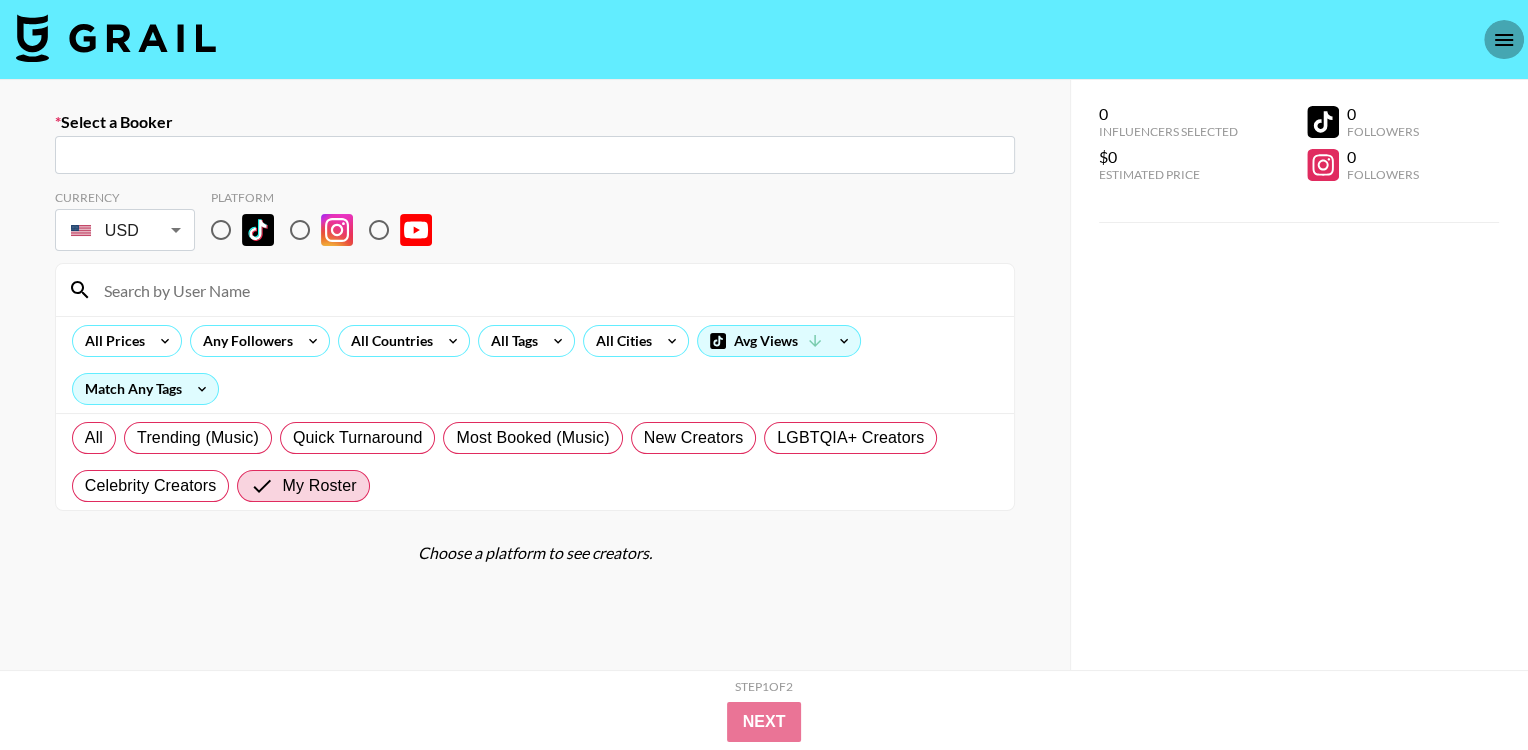 click 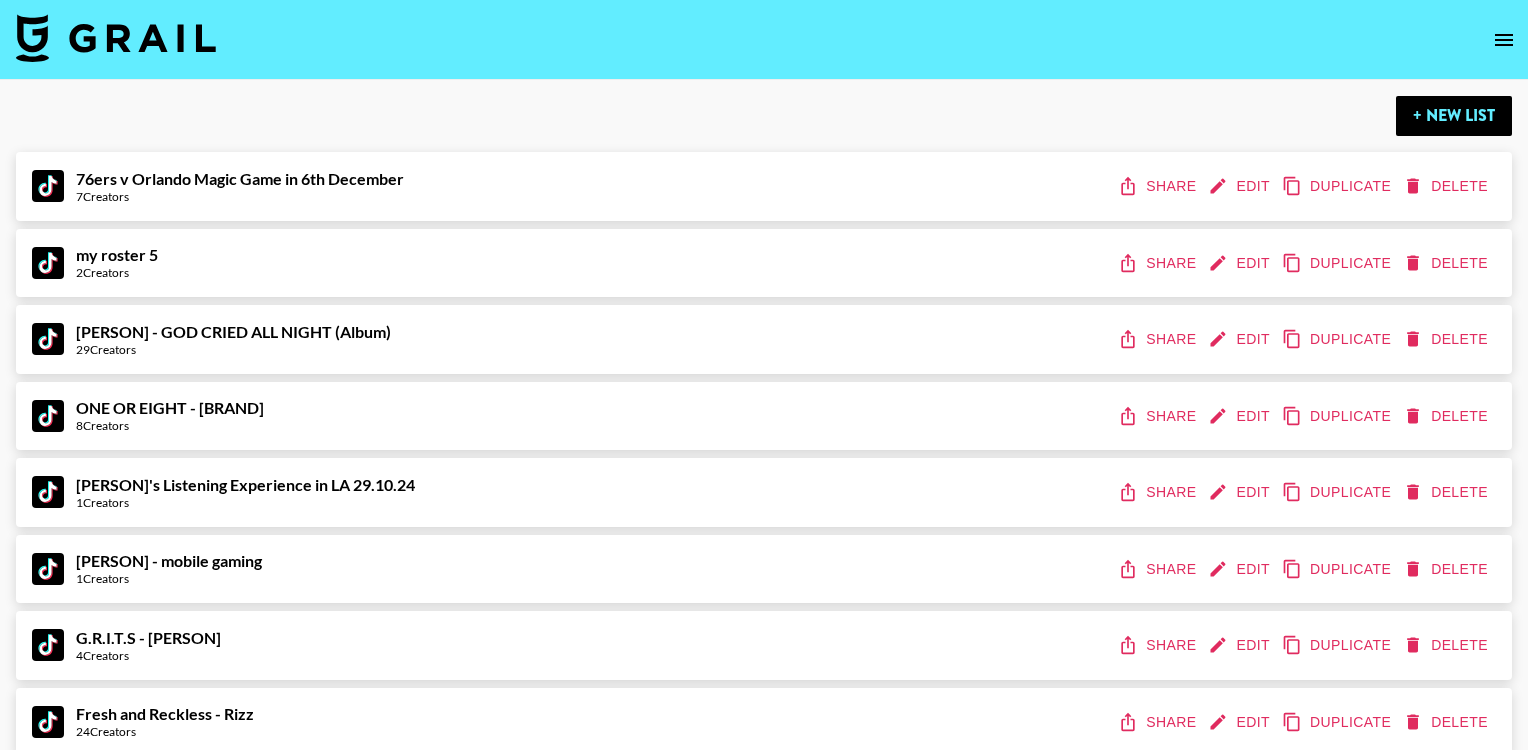 scroll, scrollTop: 22060, scrollLeft: 0, axis: vertical 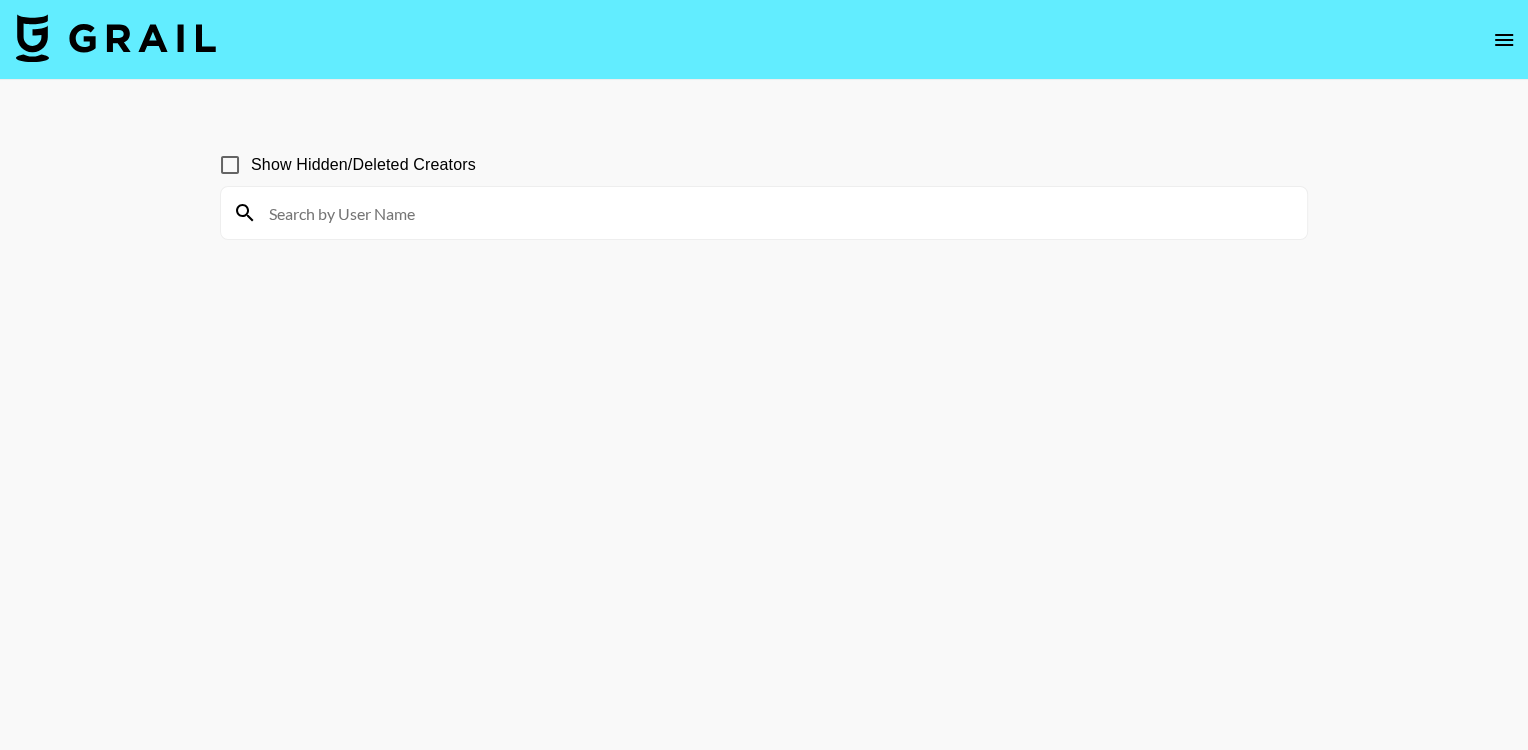 click at bounding box center (776, 213) 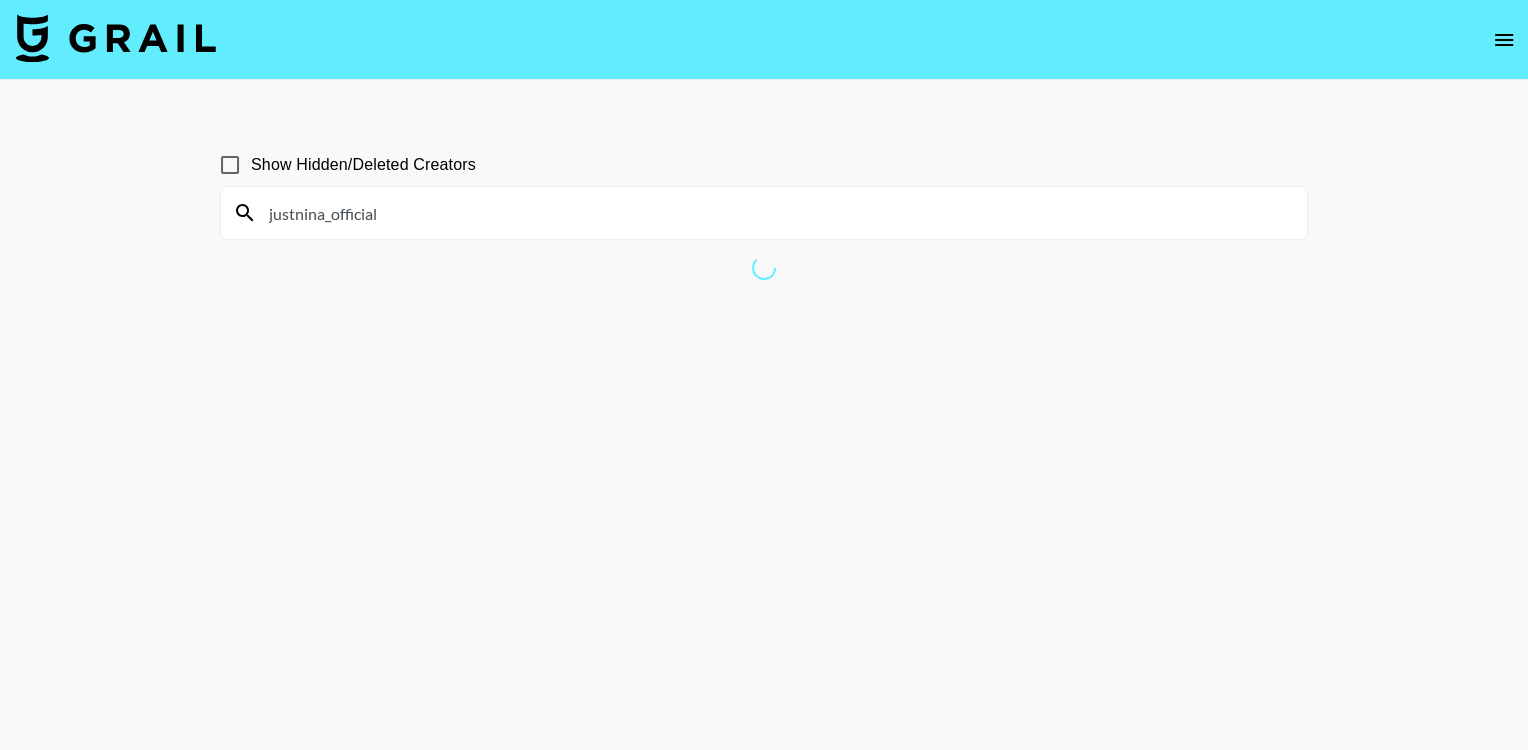 type on "justnina_official" 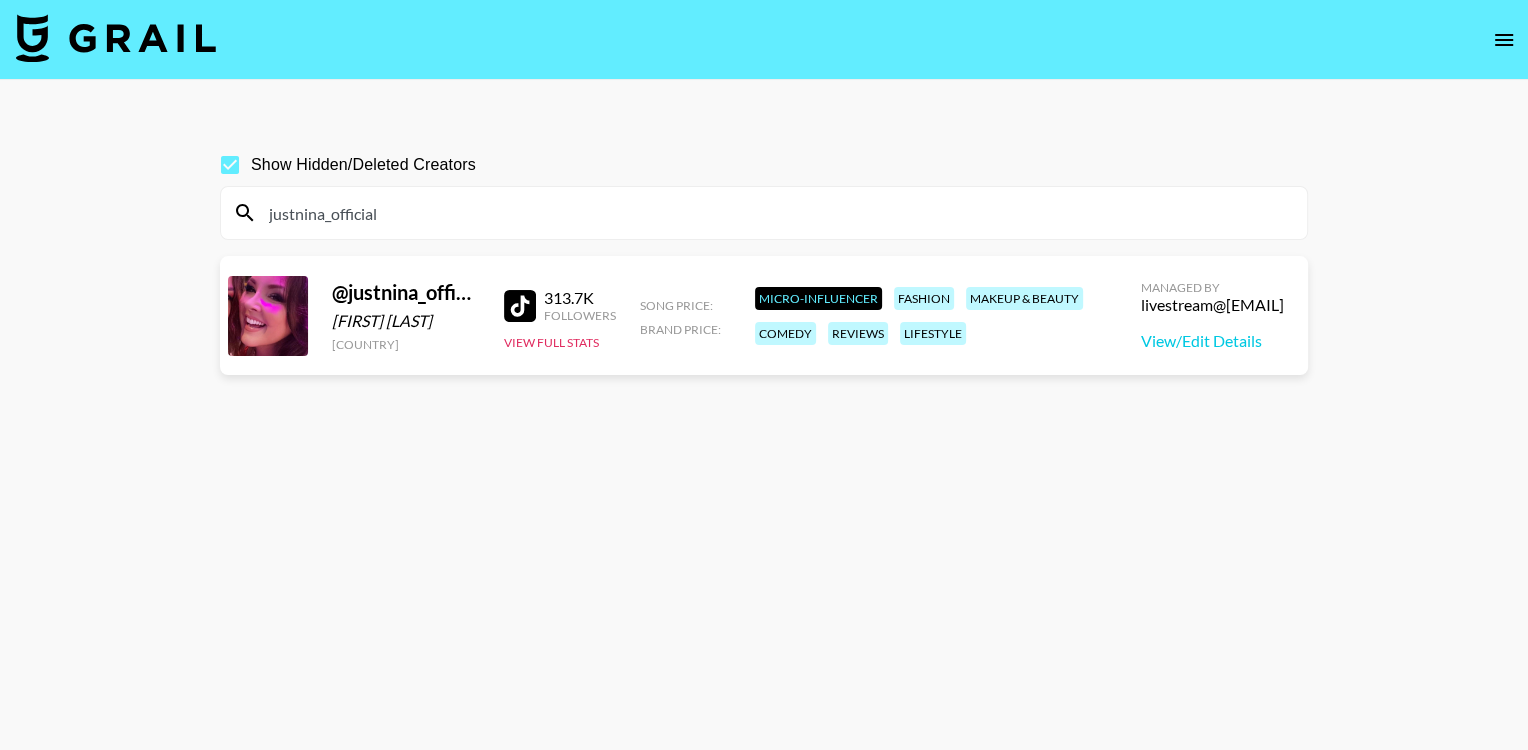 click on "Show Hidden/Deleted Creators" at bounding box center [363, 165] 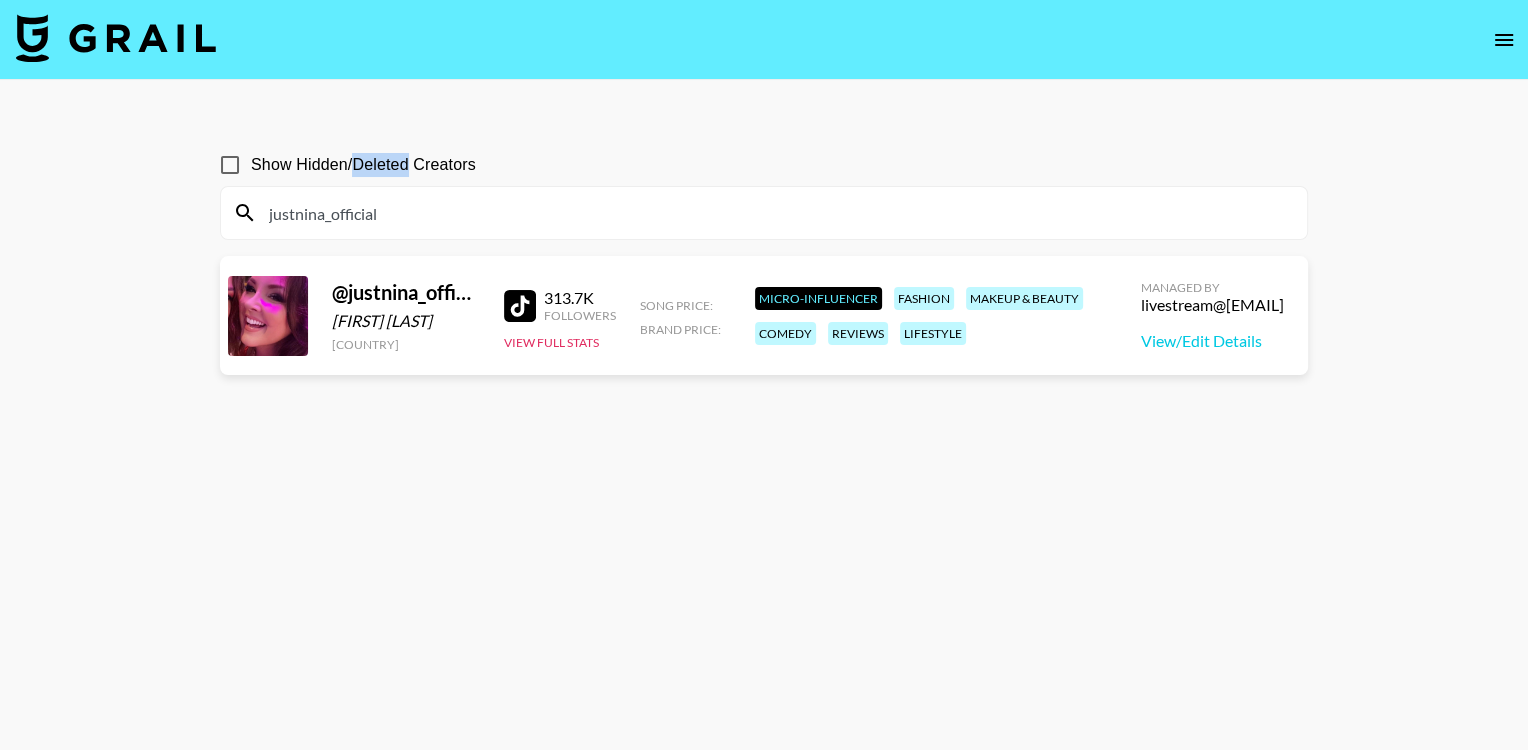 click on "Show Hidden/Deleted Creators" at bounding box center (363, 165) 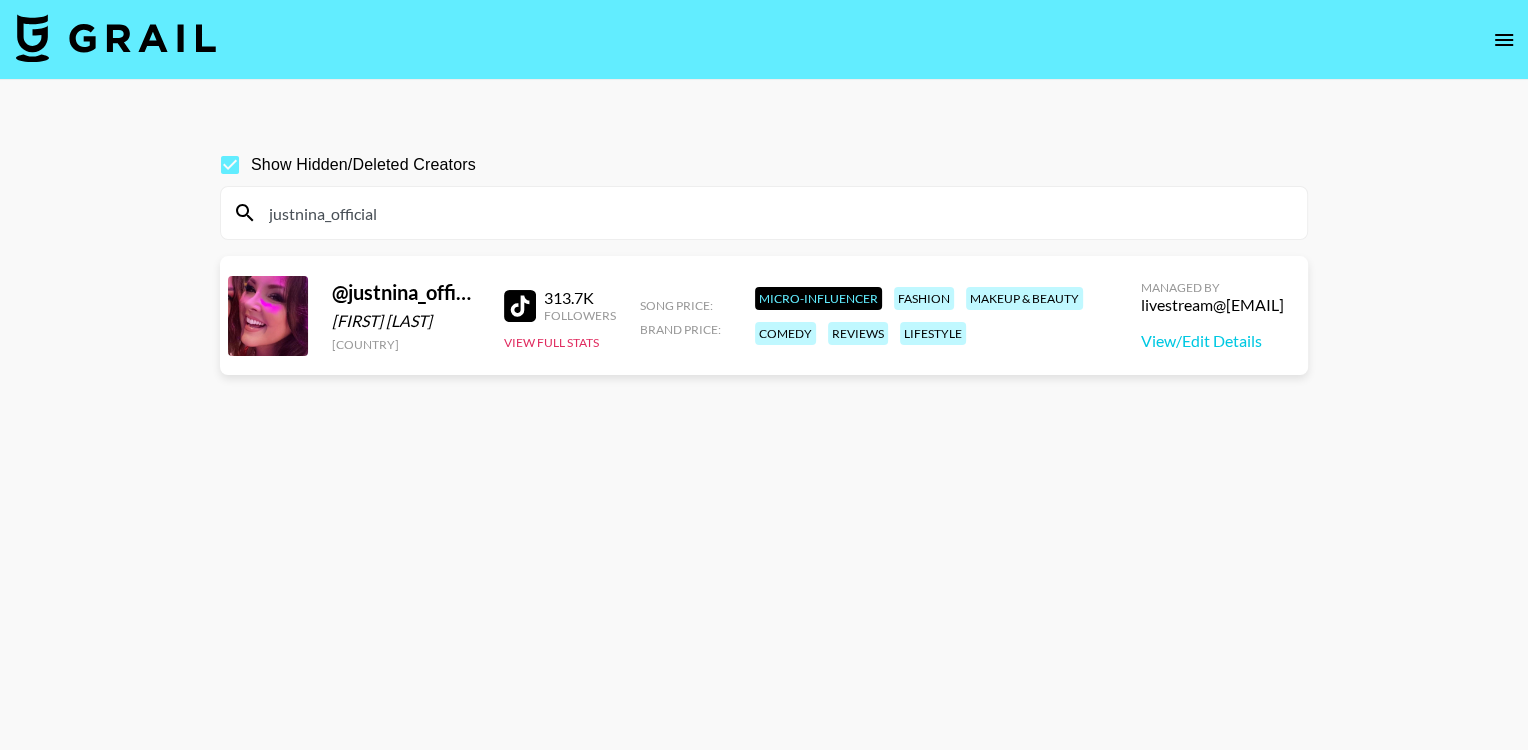 click on "@ justnina_official" at bounding box center [406, 292] 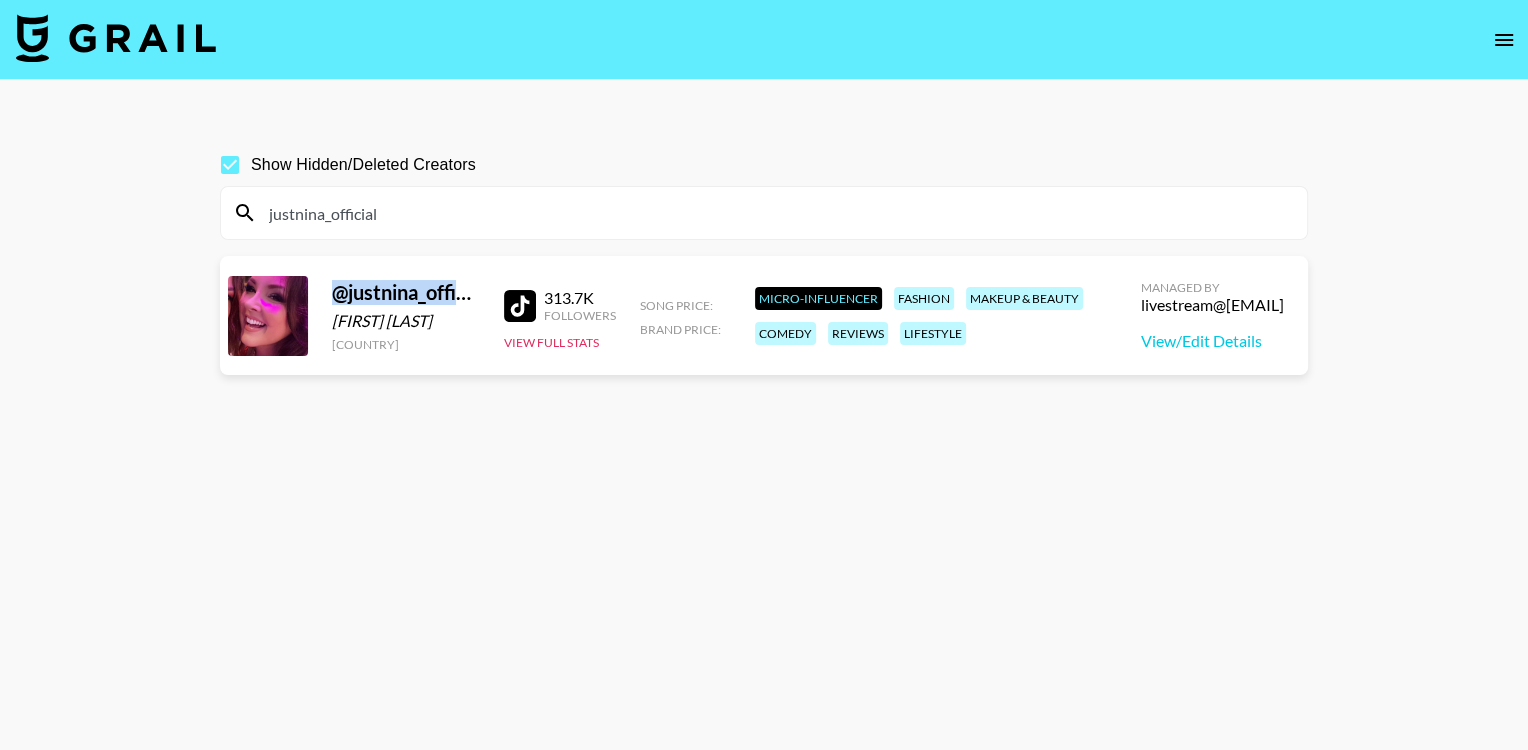 click on "@ justnina_official" at bounding box center (406, 292) 